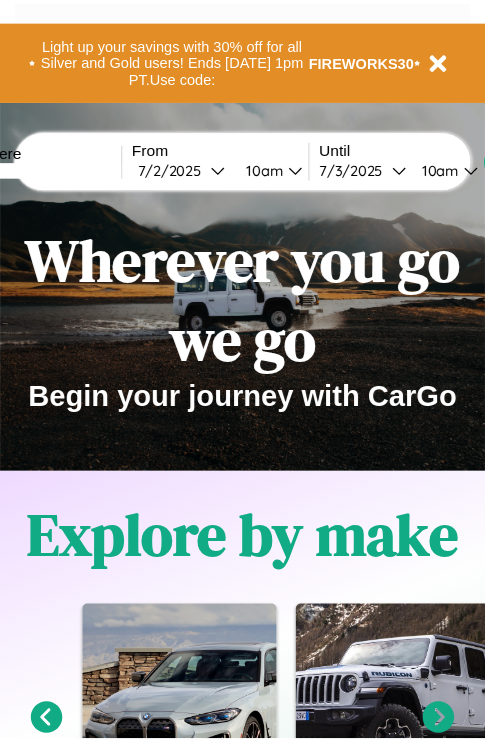 scroll, scrollTop: 0, scrollLeft: 0, axis: both 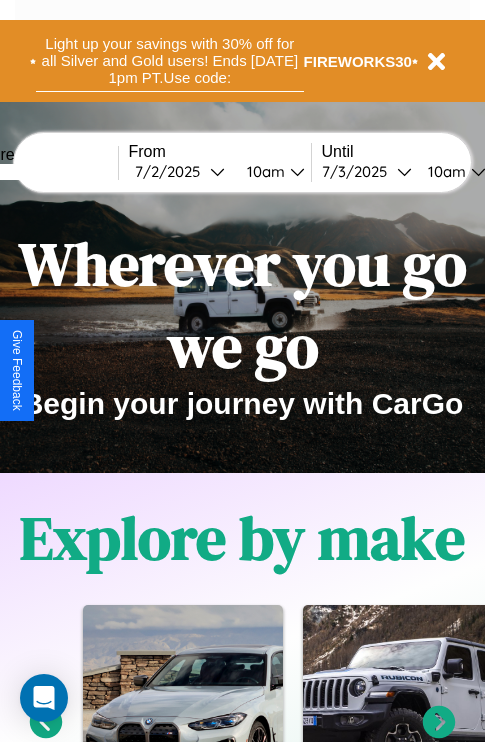 click on "Light up your savings with 30% off for all Silver and Gold users! Ends [DATE] 1pm PT.  Use code:" at bounding box center (170, 61) 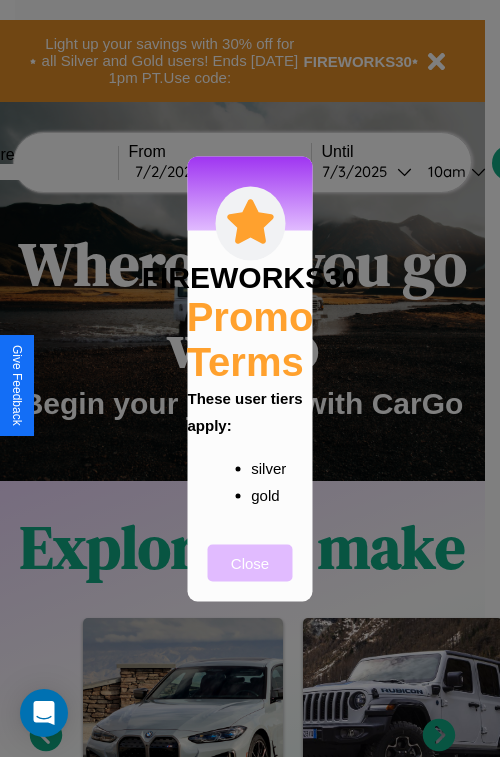 click on "Close" at bounding box center (250, 562) 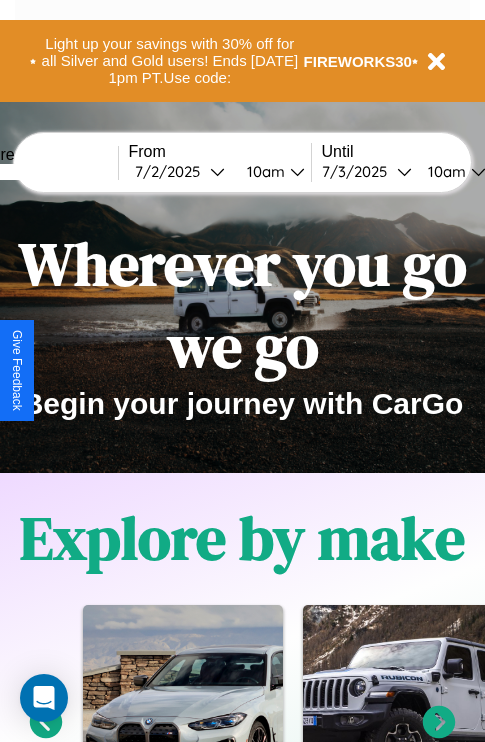 click at bounding box center (43, 172) 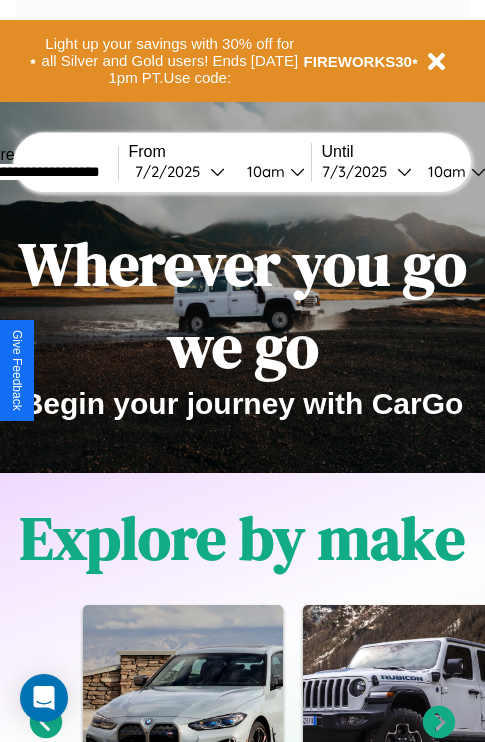 type on "**********" 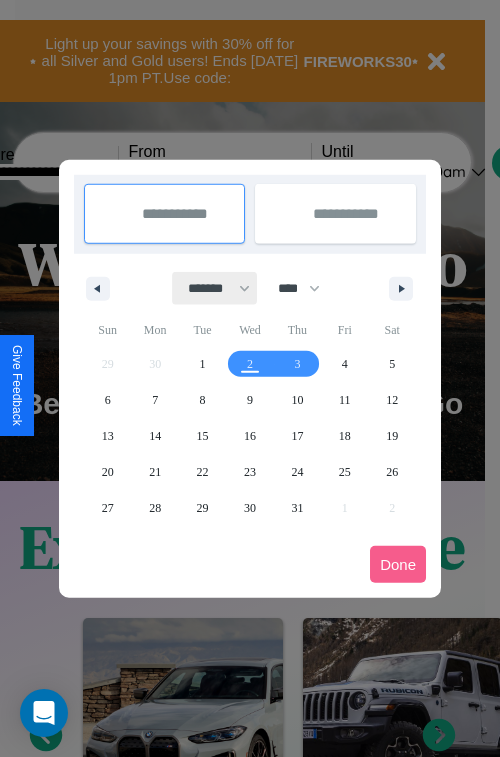 click on "******* ******** ***** ***** *** **** **** ****** ********* ******* ******** ********" at bounding box center [215, 288] 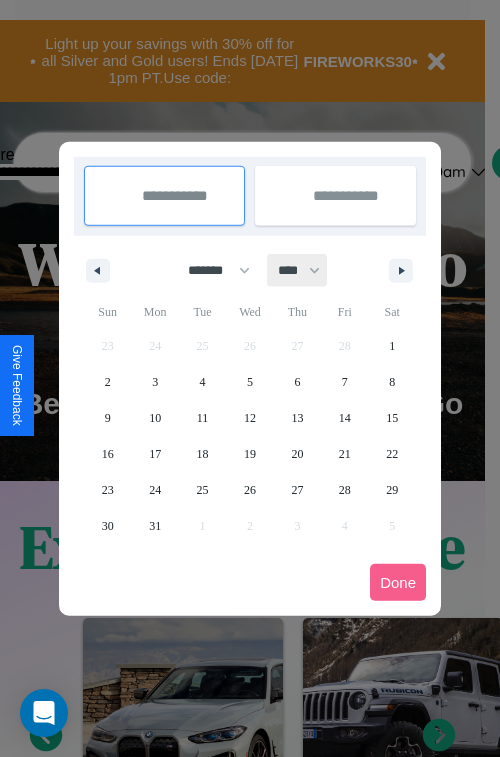 click on "**** **** **** **** **** **** **** **** **** **** **** **** **** **** **** **** **** **** **** **** **** **** **** **** **** **** **** **** **** **** **** **** **** **** **** **** **** **** **** **** **** **** **** **** **** **** **** **** **** **** **** **** **** **** **** **** **** **** **** **** **** **** **** **** **** **** **** **** **** **** **** **** **** **** **** **** **** **** **** **** **** **** **** **** **** **** **** **** **** **** **** **** **** **** **** **** **** **** **** **** **** **** **** **** **** **** **** **** **** **** **** **** **** **** **** **** **** **** **** **** ****" at bounding box center (298, 270) 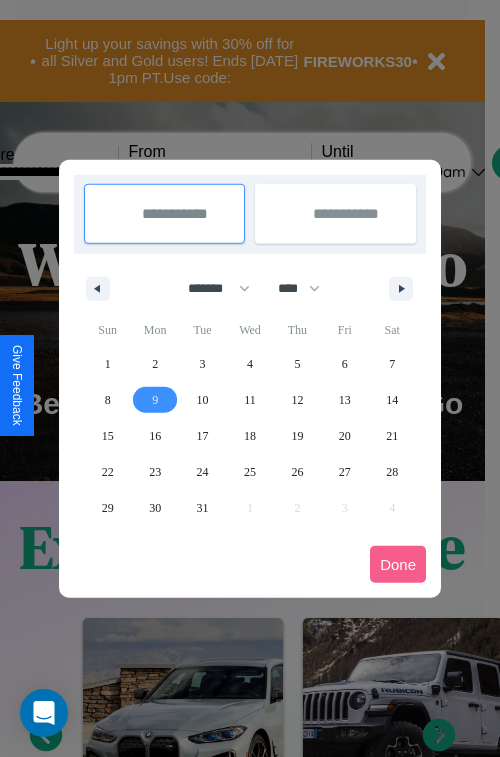 click on "9" at bounding box center [155, 400] 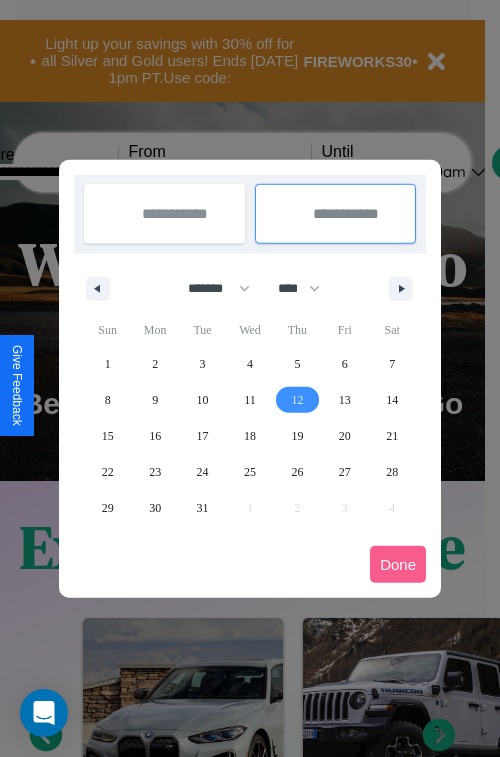 click on "12" at bounding box center (297, 400) 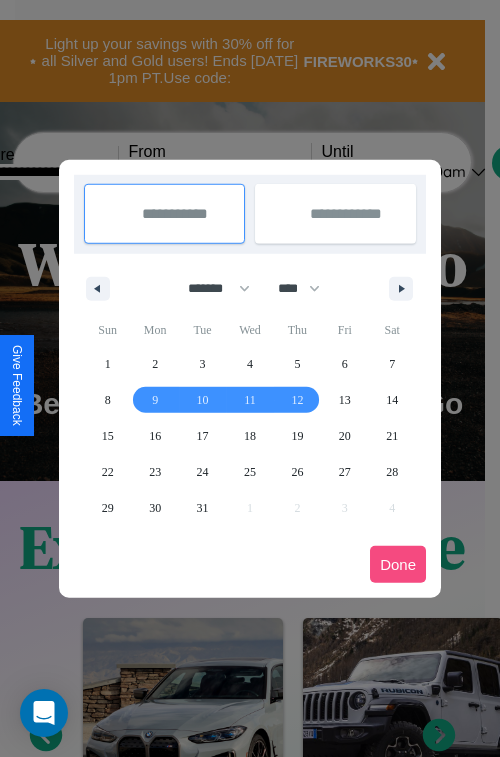 click on "Done" at bounding box center (398, 564) 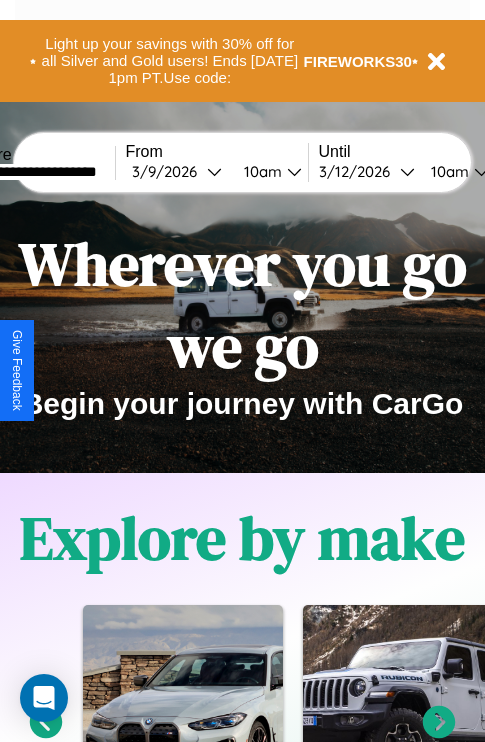 scroll, scrollTop: 0, scrollLeft: 71, axis: horizontal 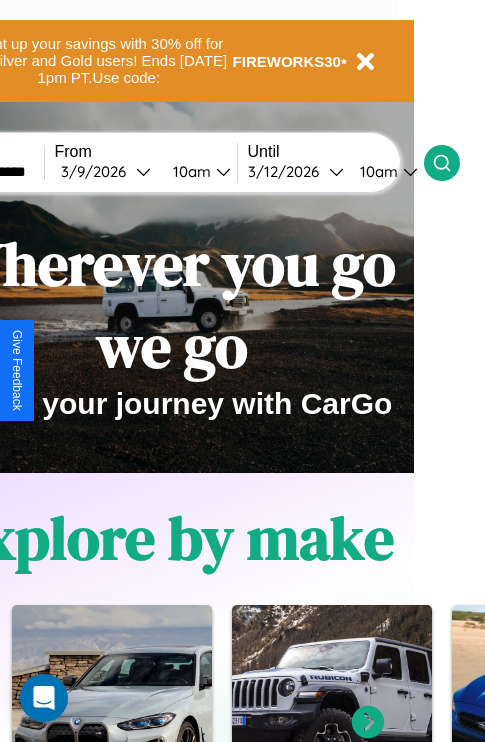 click 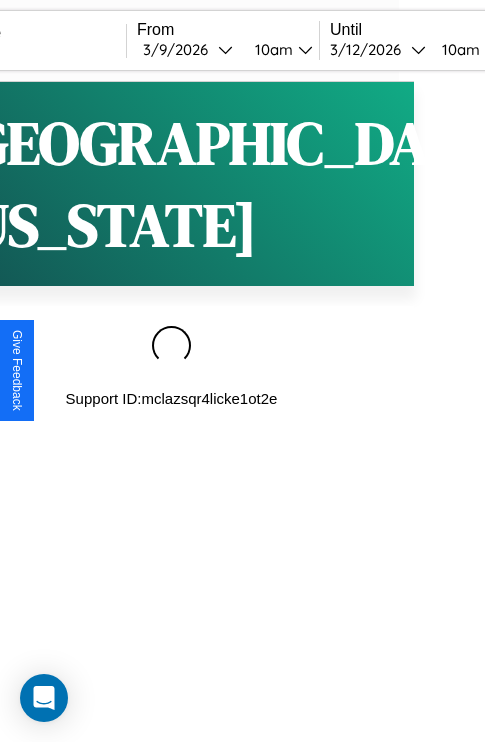 scroll, scrollTop: 0, scrollLeft: 0, axis: both 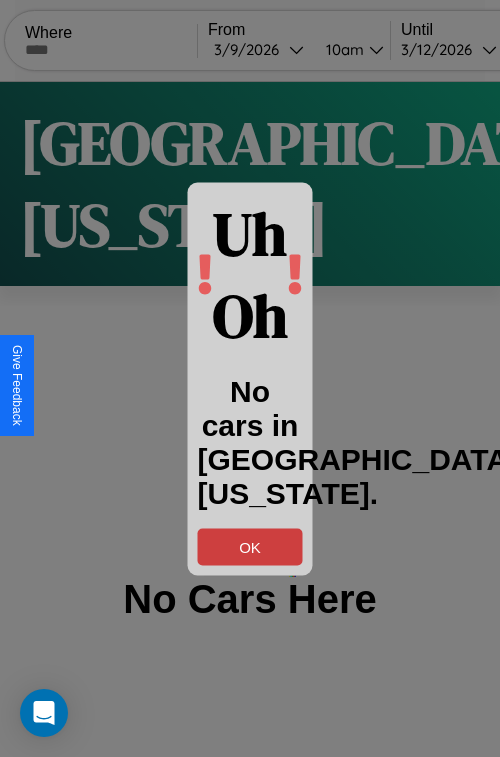 click on "OK" at bounding box center [250, 546] 